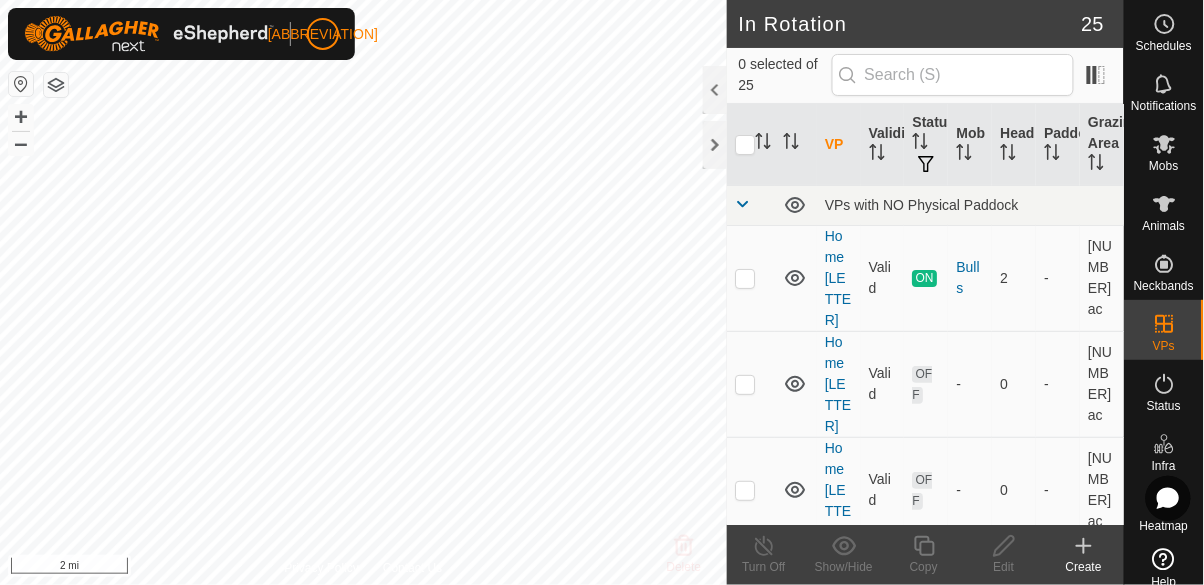 scroll, scrollTop: 0, scrollLeft: 0, axis: both 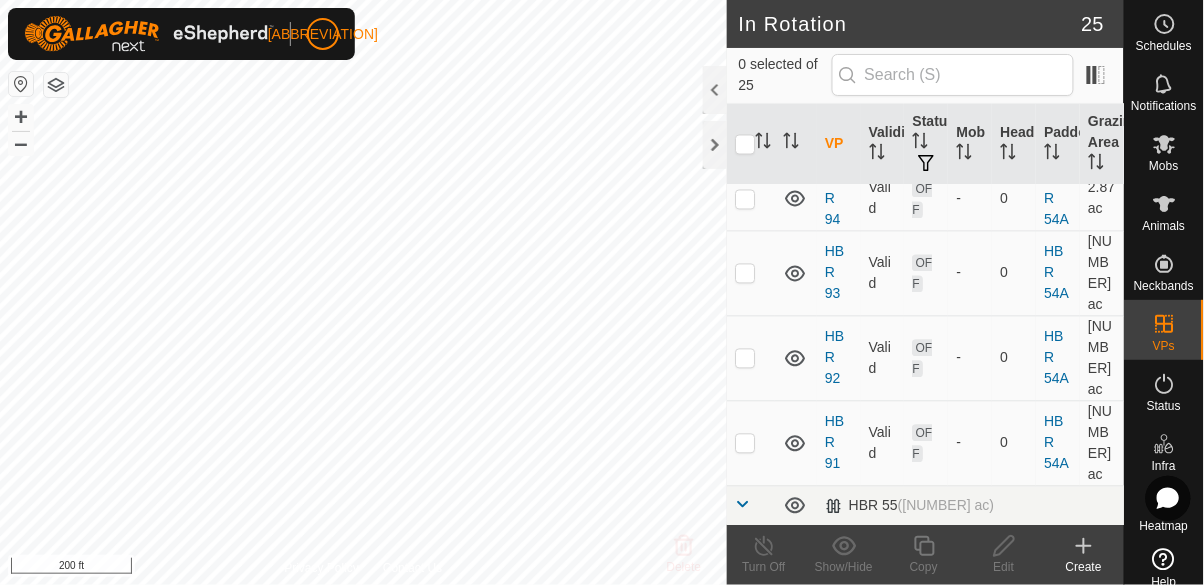 click at bounding box center [745, 767] 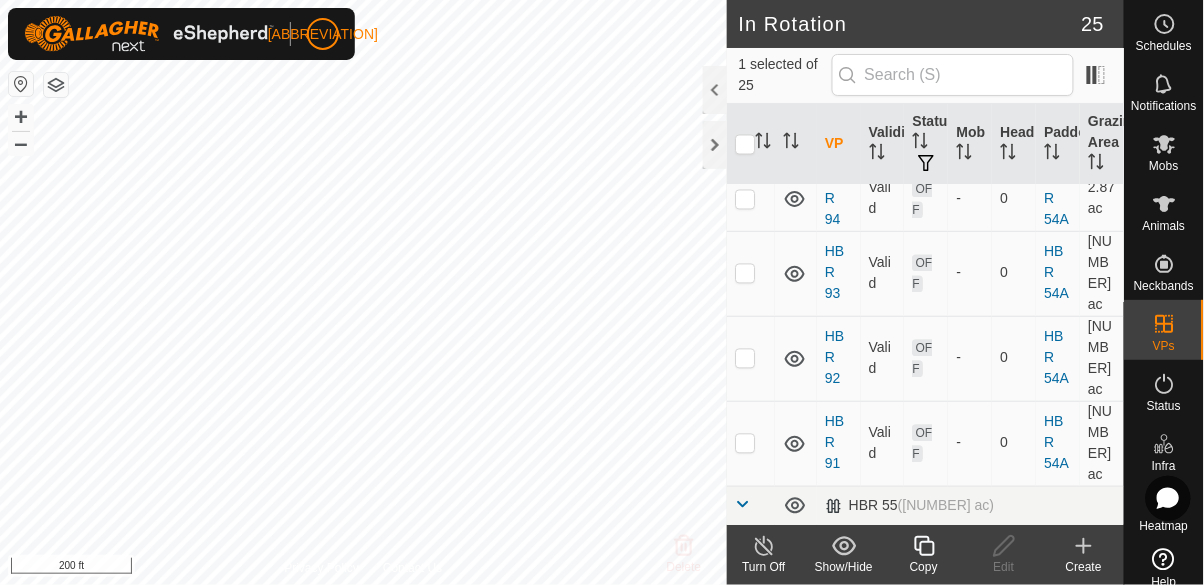 click on "Copy" 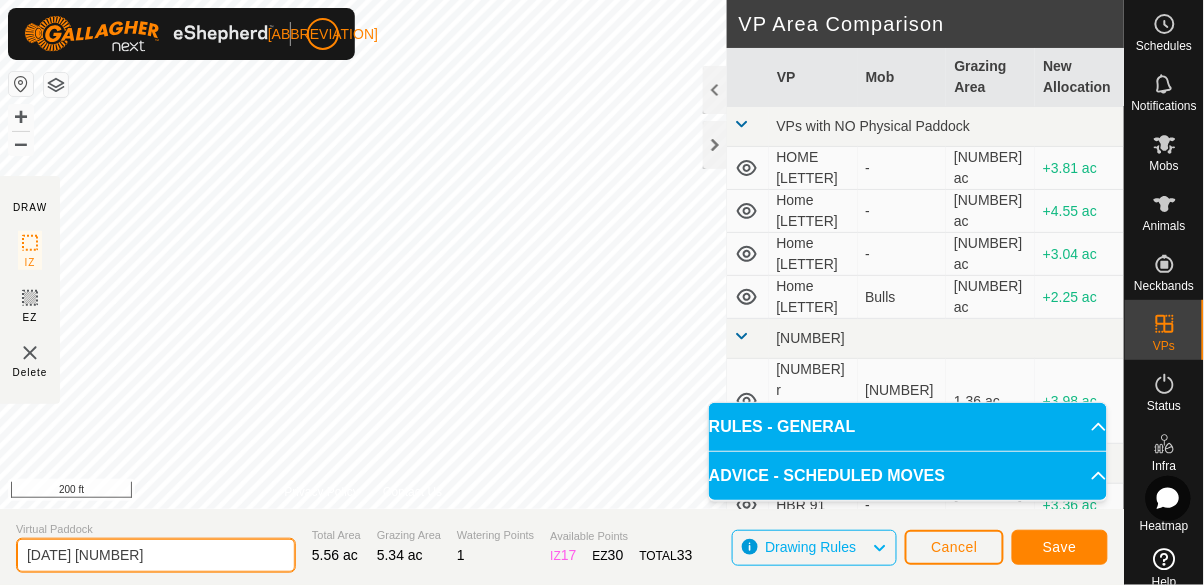 click on "[DATE] [NUMBER]" 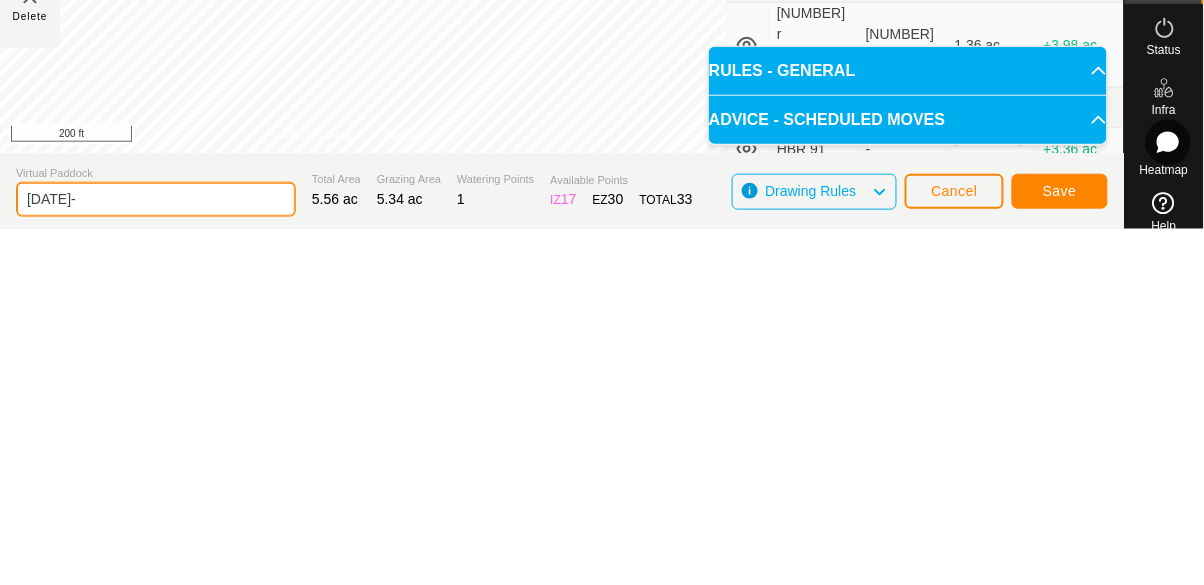 type on "2025-08" 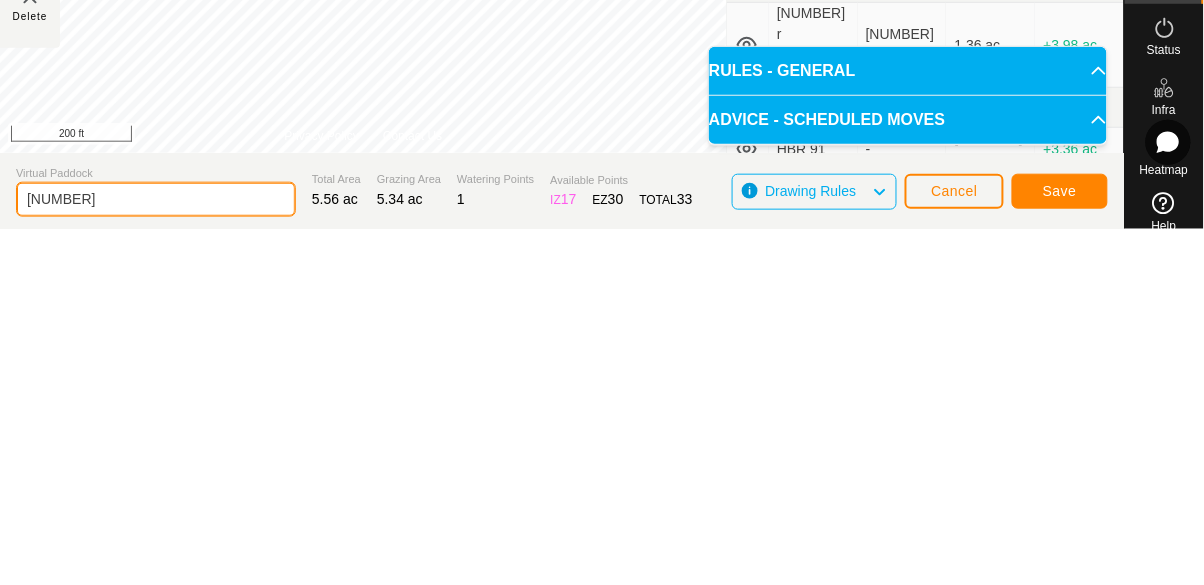 type on "[NUMBER]" 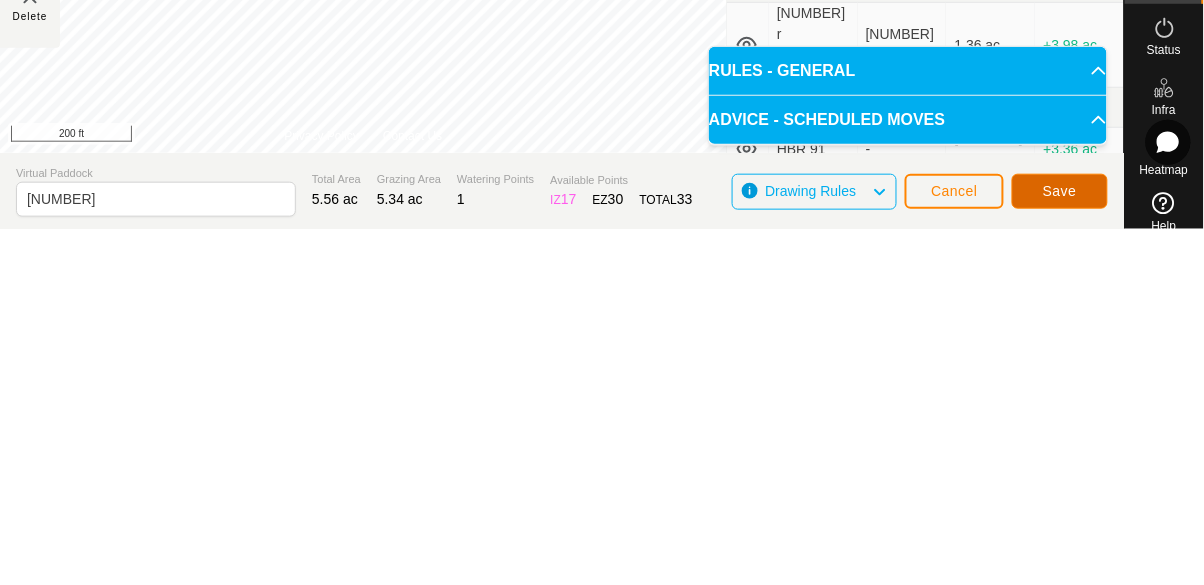 click on "Save" 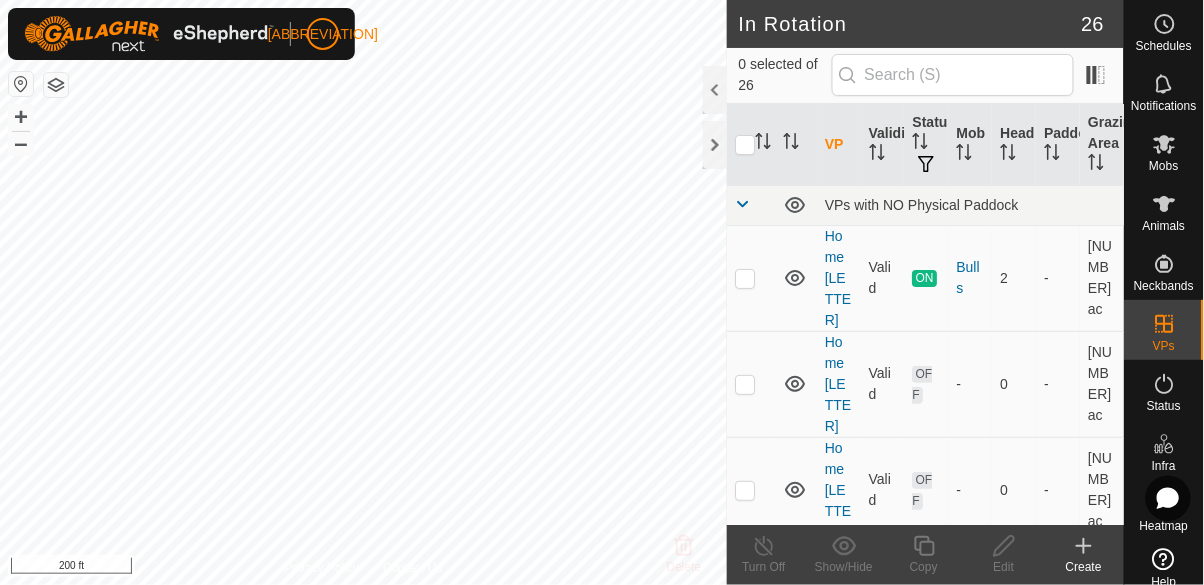 click 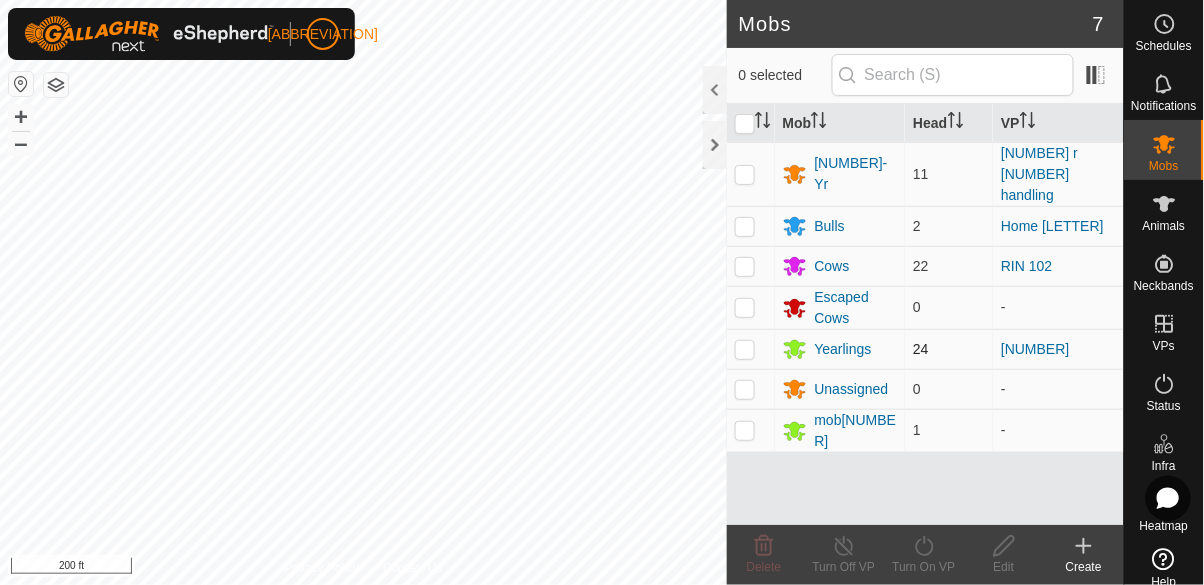 click at bounding box center (745, 349) 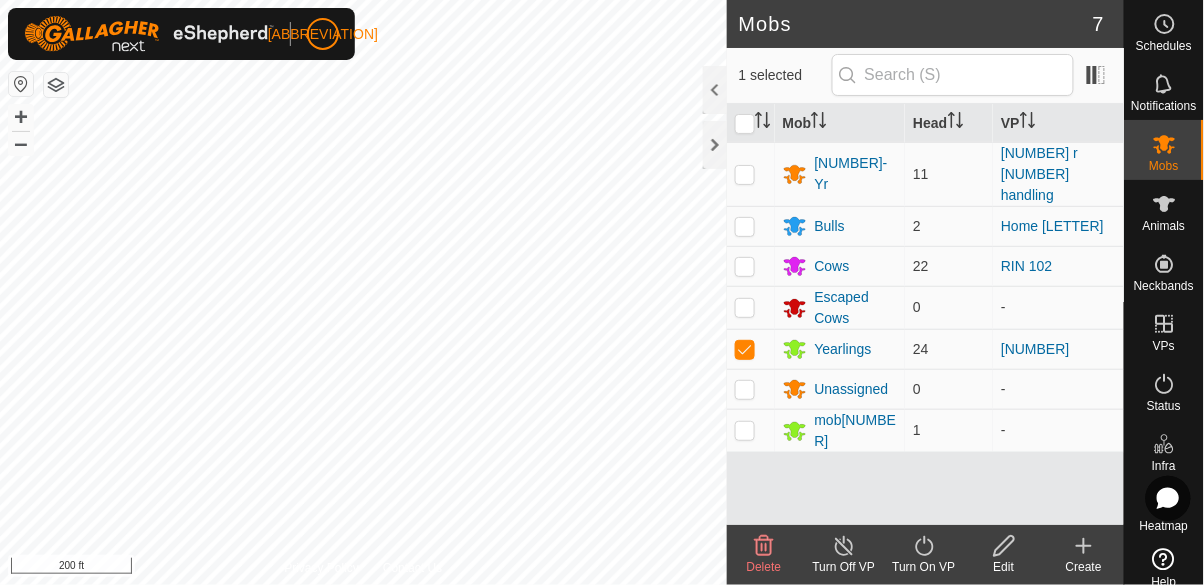 click 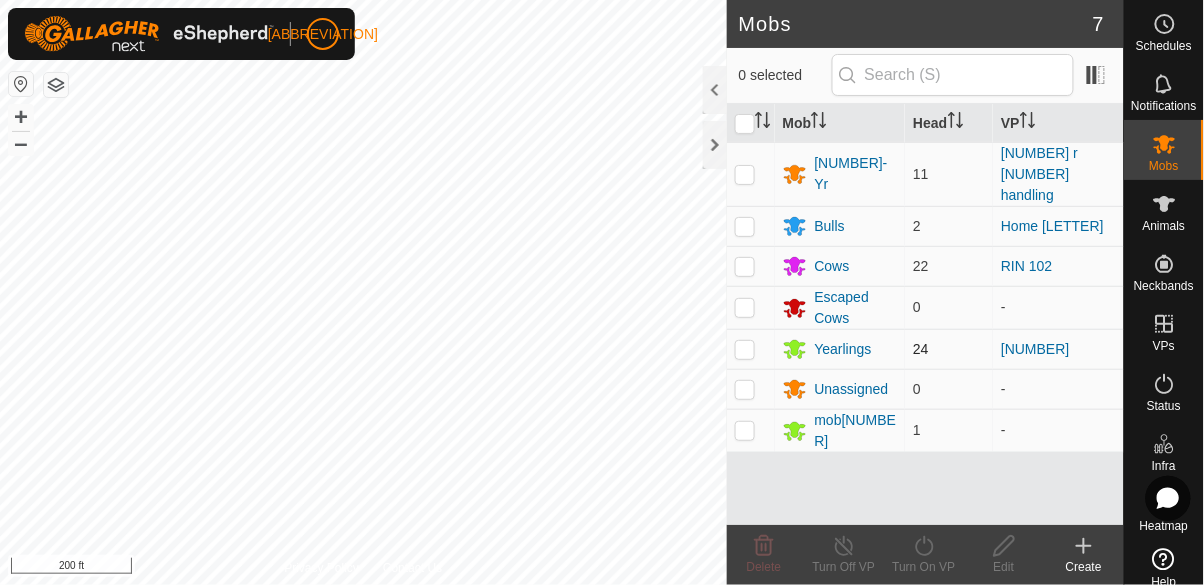 click at bounding box center [745, 349] 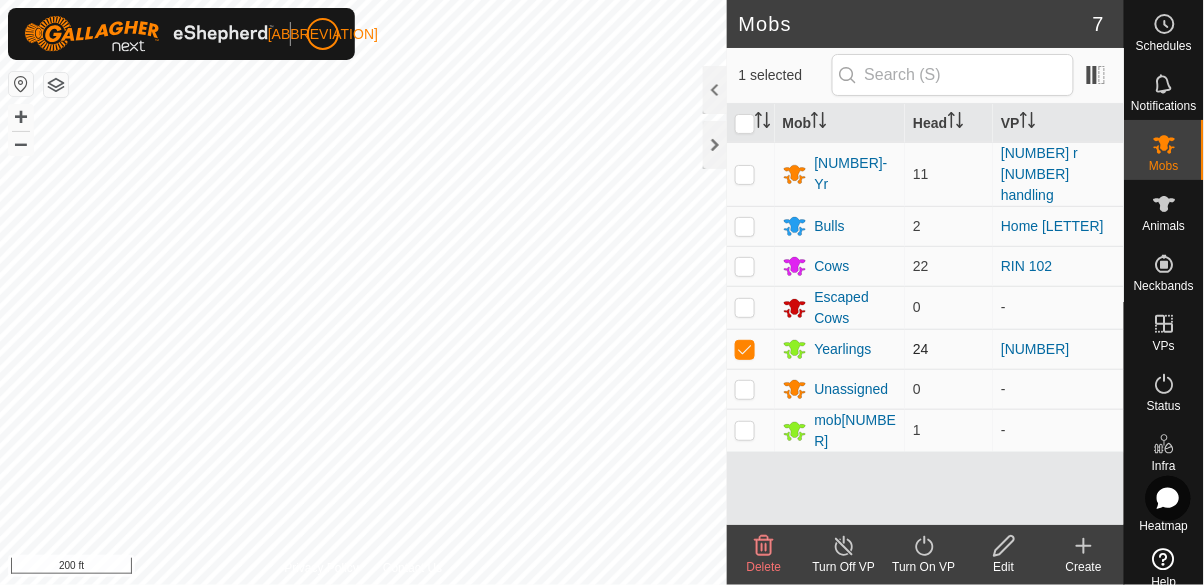 checkbox on "true" 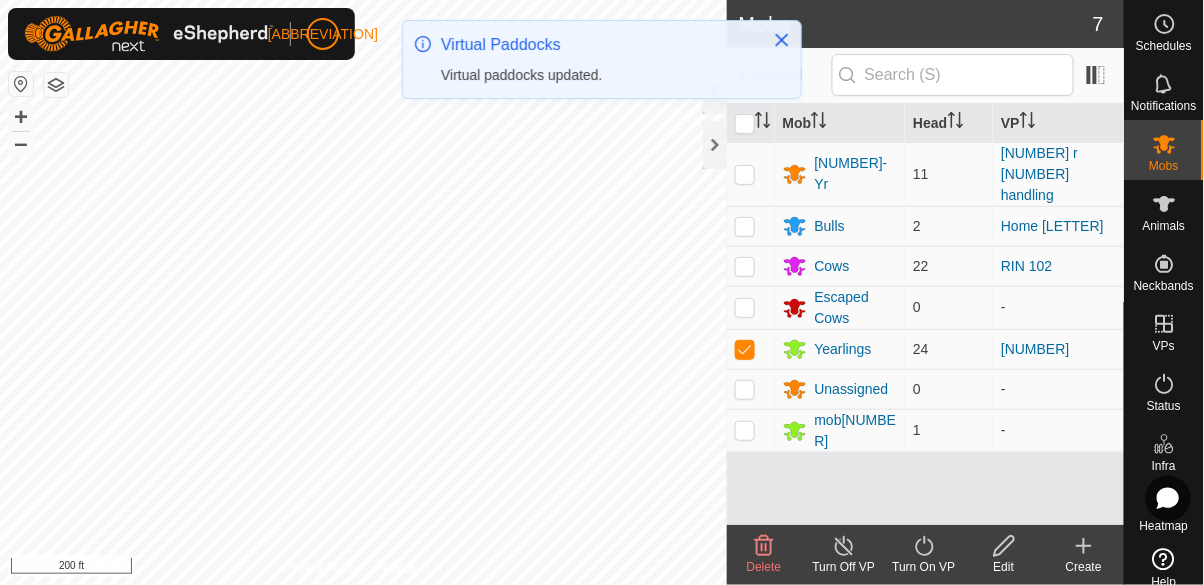 click 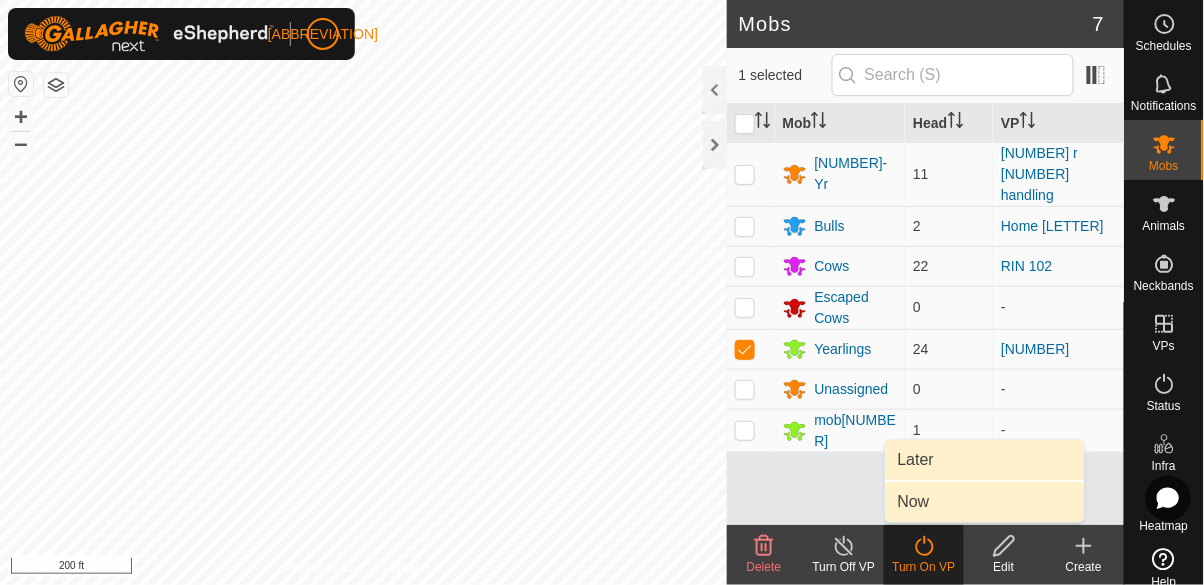 click on "Now" at bounding box center [914, 502] 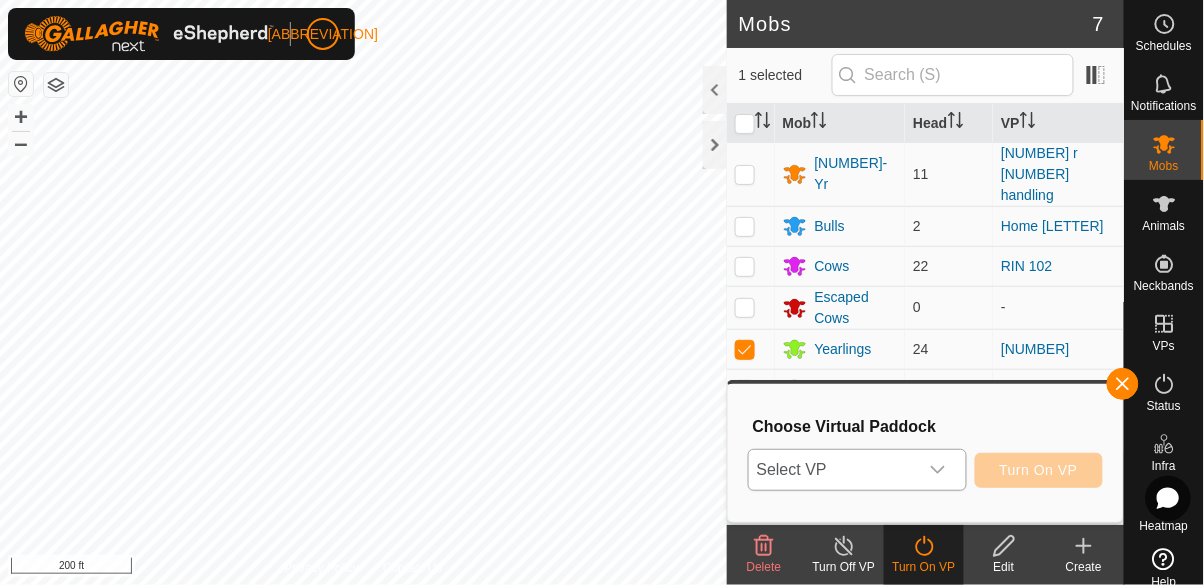 click on "Select VP" at bounding box center (833, 470) 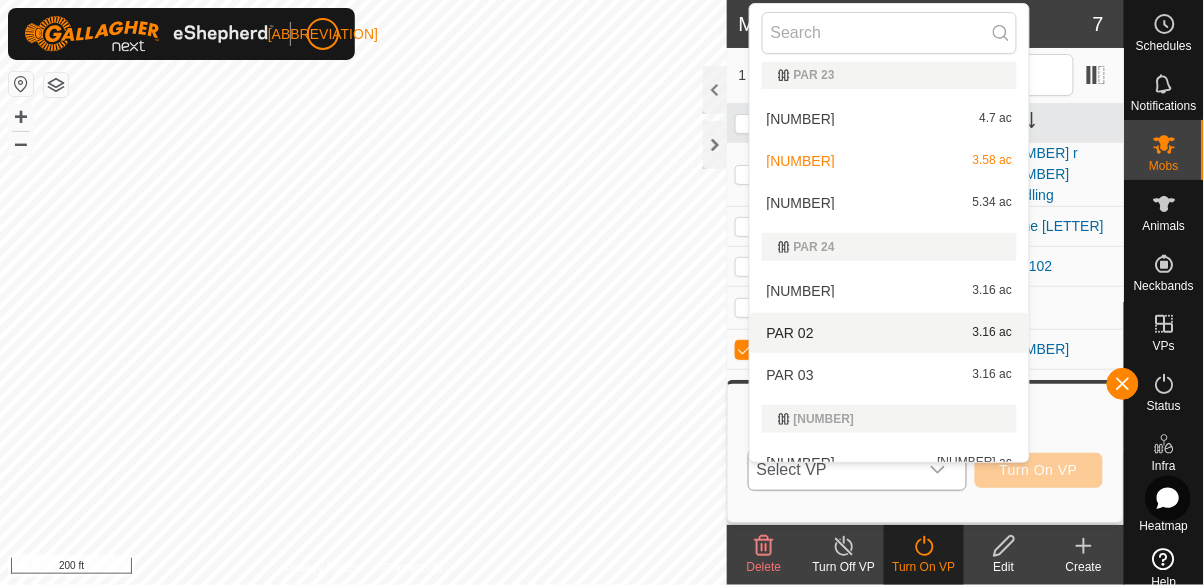 scroll, scrollTop: 652, scrollLeft: 0, axis: vertical 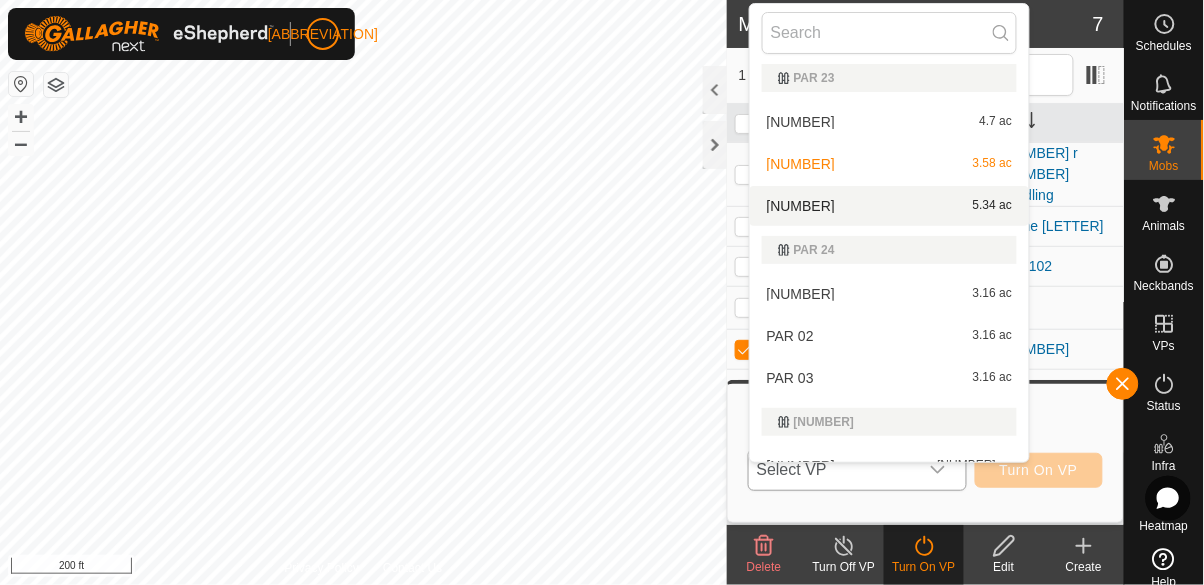 click on "[NUMBER] [NUMBER] ac" at bounding box center [890, 206] 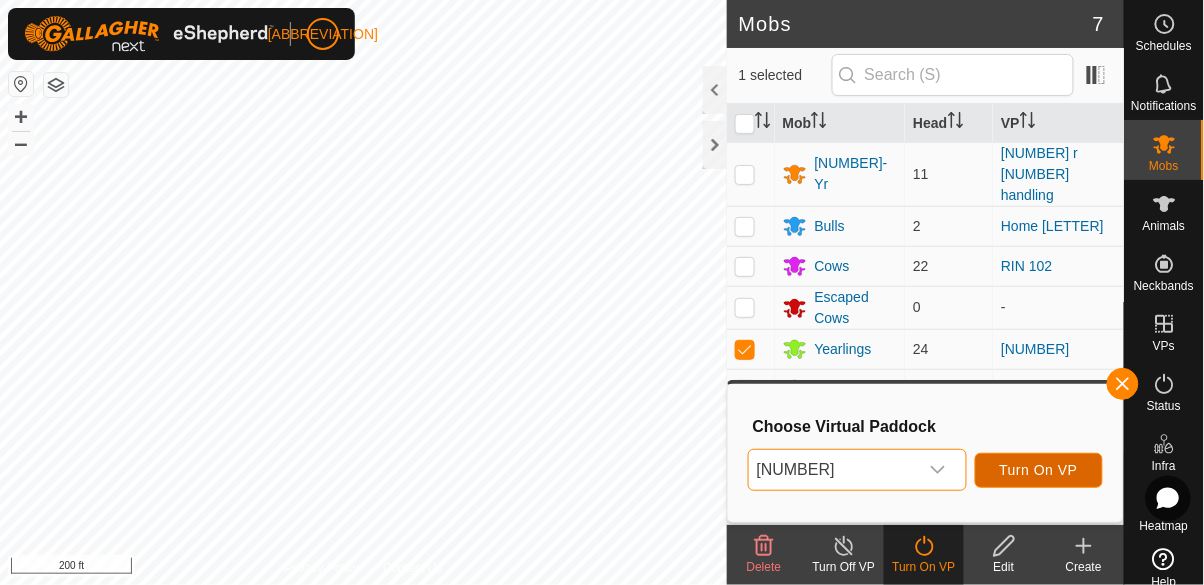 click on "Turn On VP" at bounding box center (1039, 470) 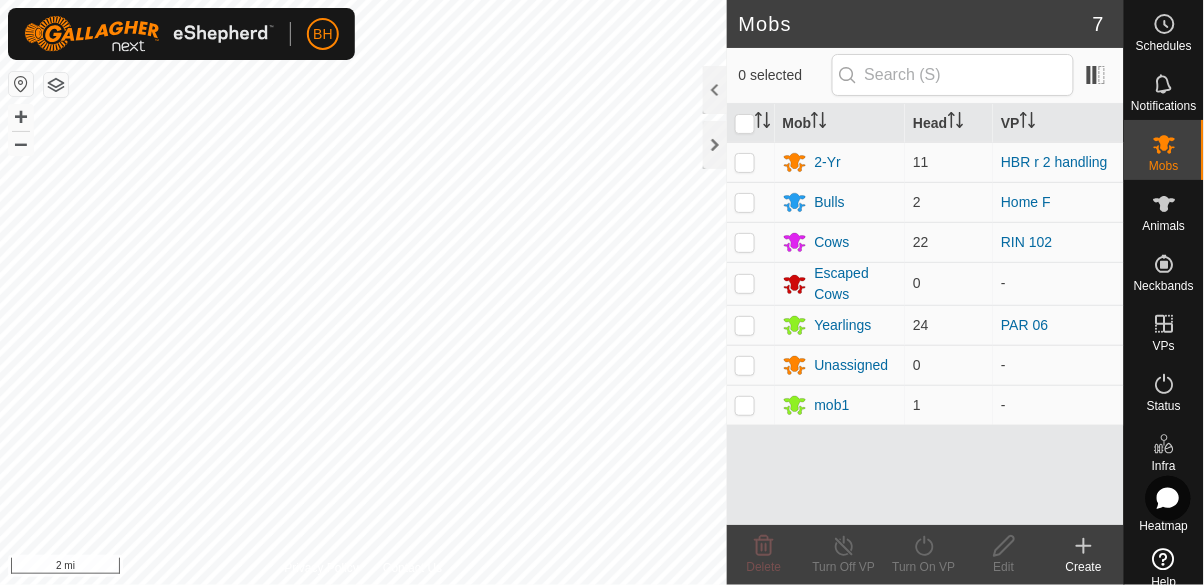 scroll, scrollTop: 0, scrollLeft: 0, axis: both 